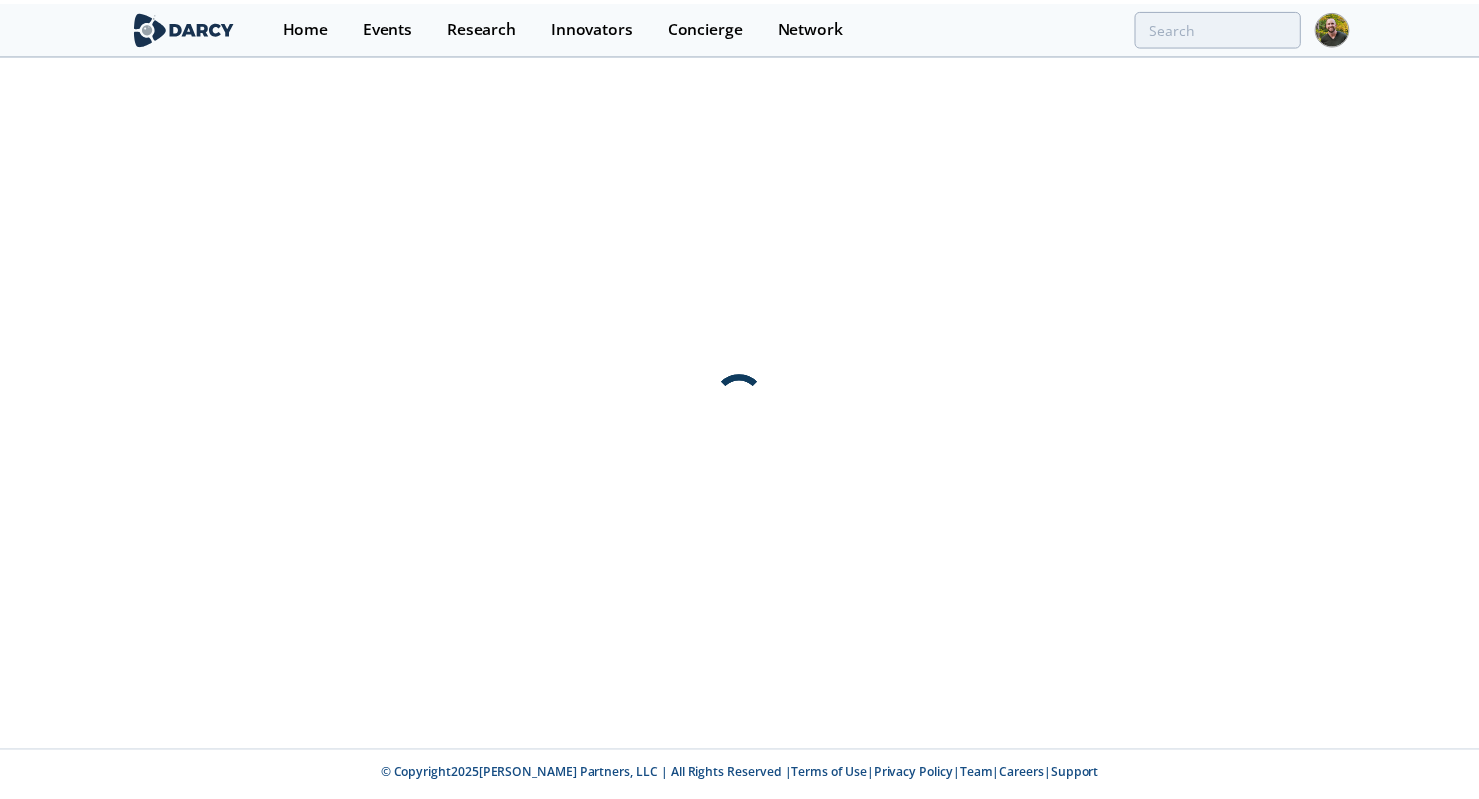 scroll, scrollTop: 0, scrollLeft: 0, axis: both 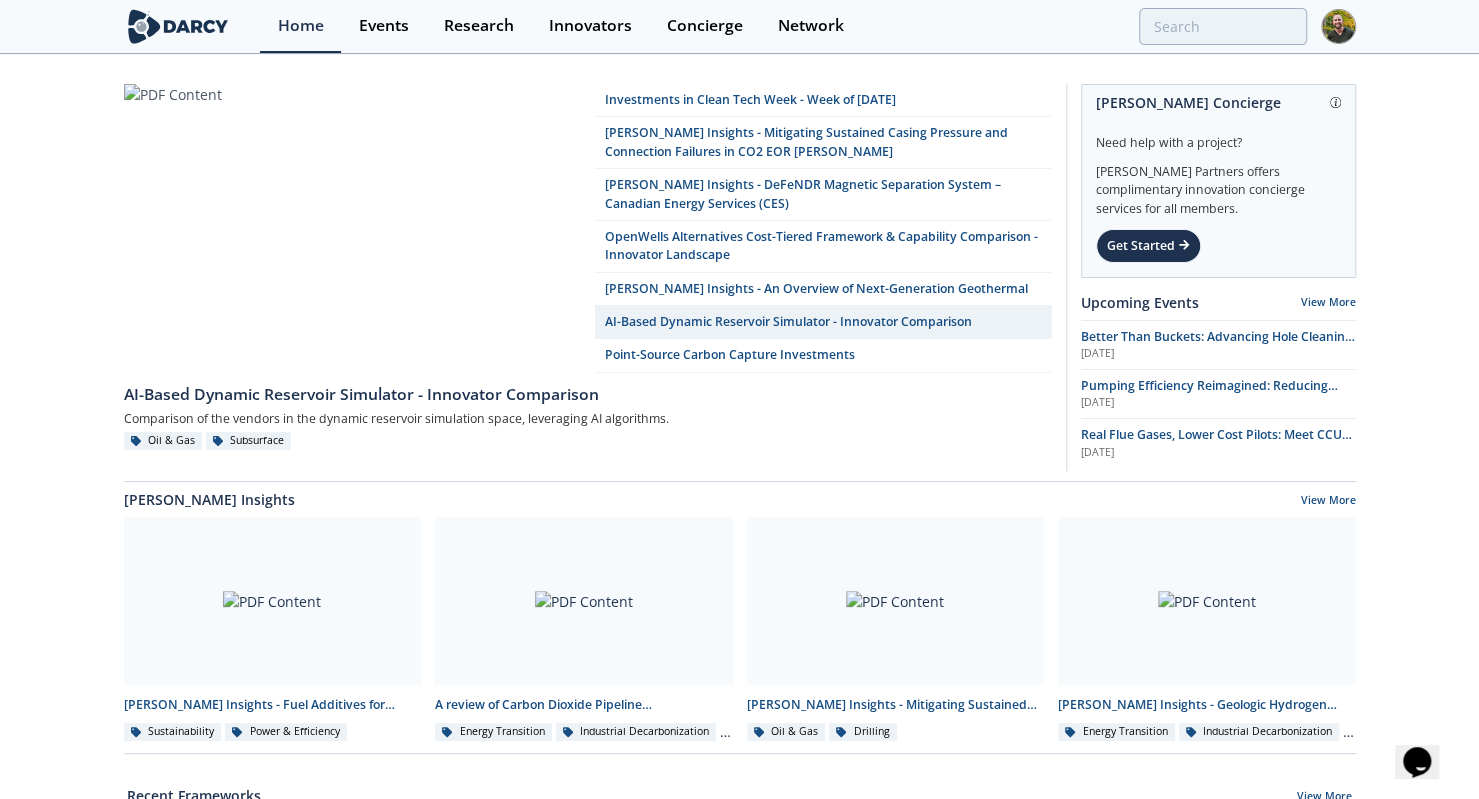click at bounding box center [1338, 26] 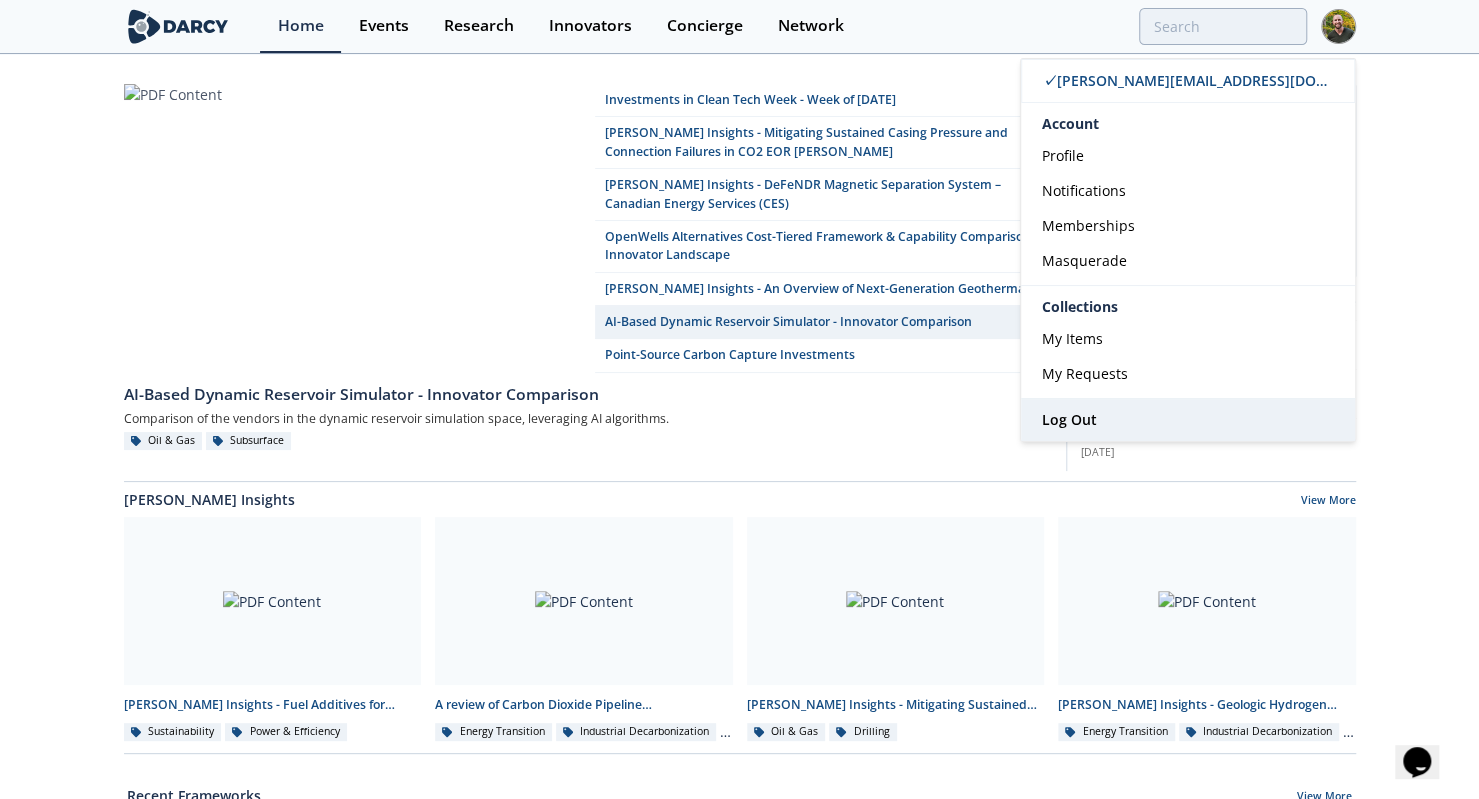click on "Log Out" at bounding box center [1188, 420] 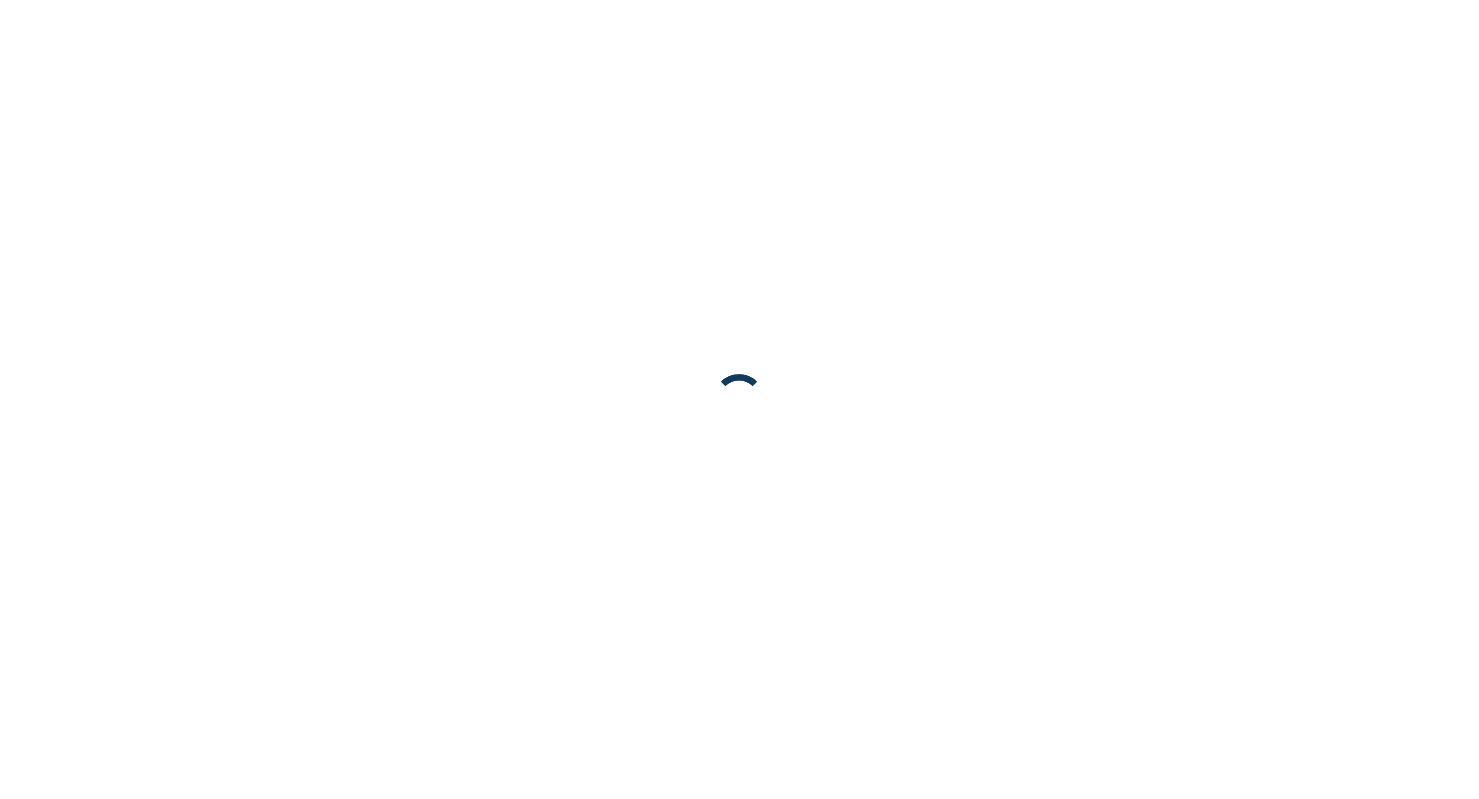 scroll, scrollTop: 0, scrollLeft: 0, axis: both 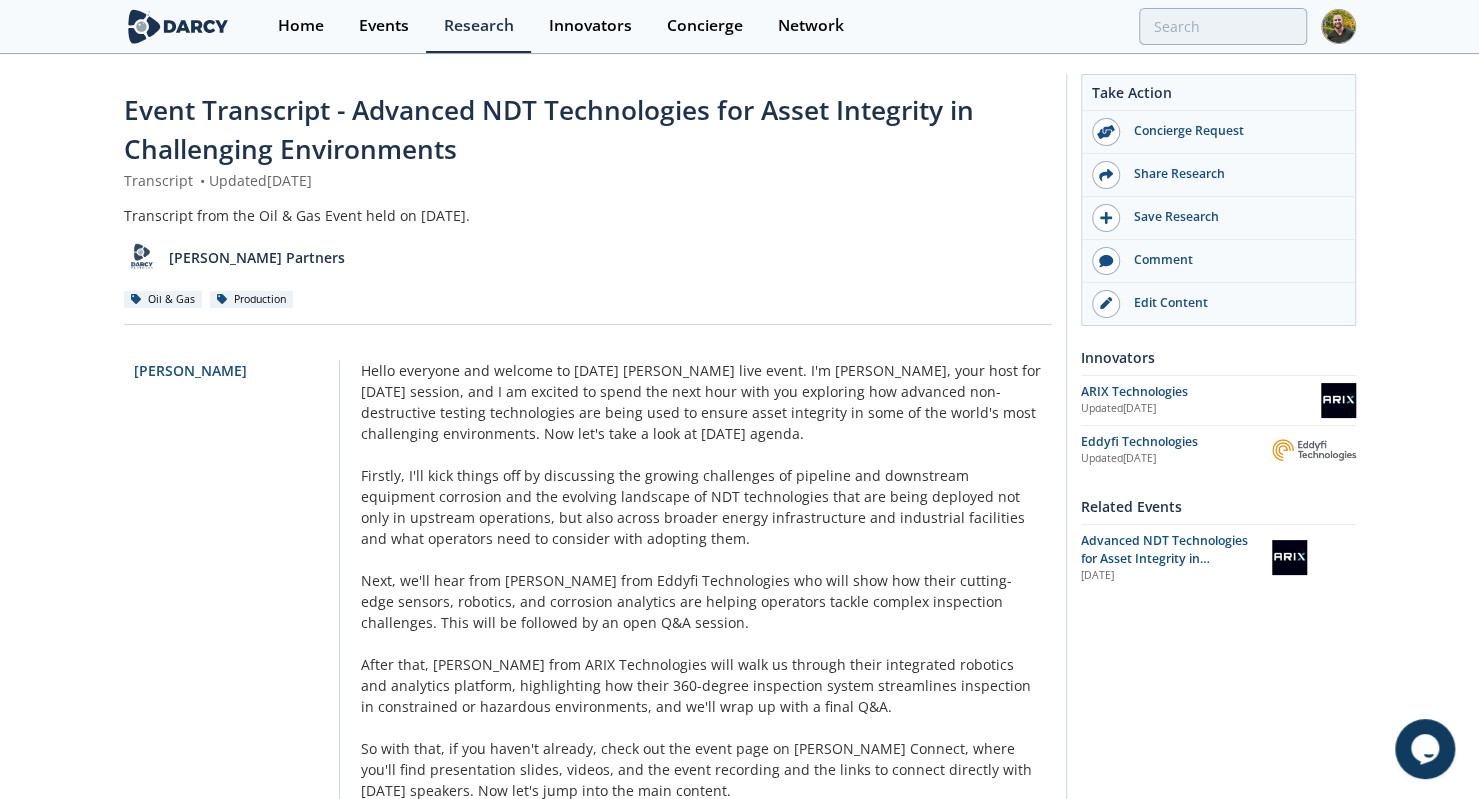drag, startPoint x: 356, startPoint y: 113, endPoint x: 521, endPoint y: 175, distance: 176.264 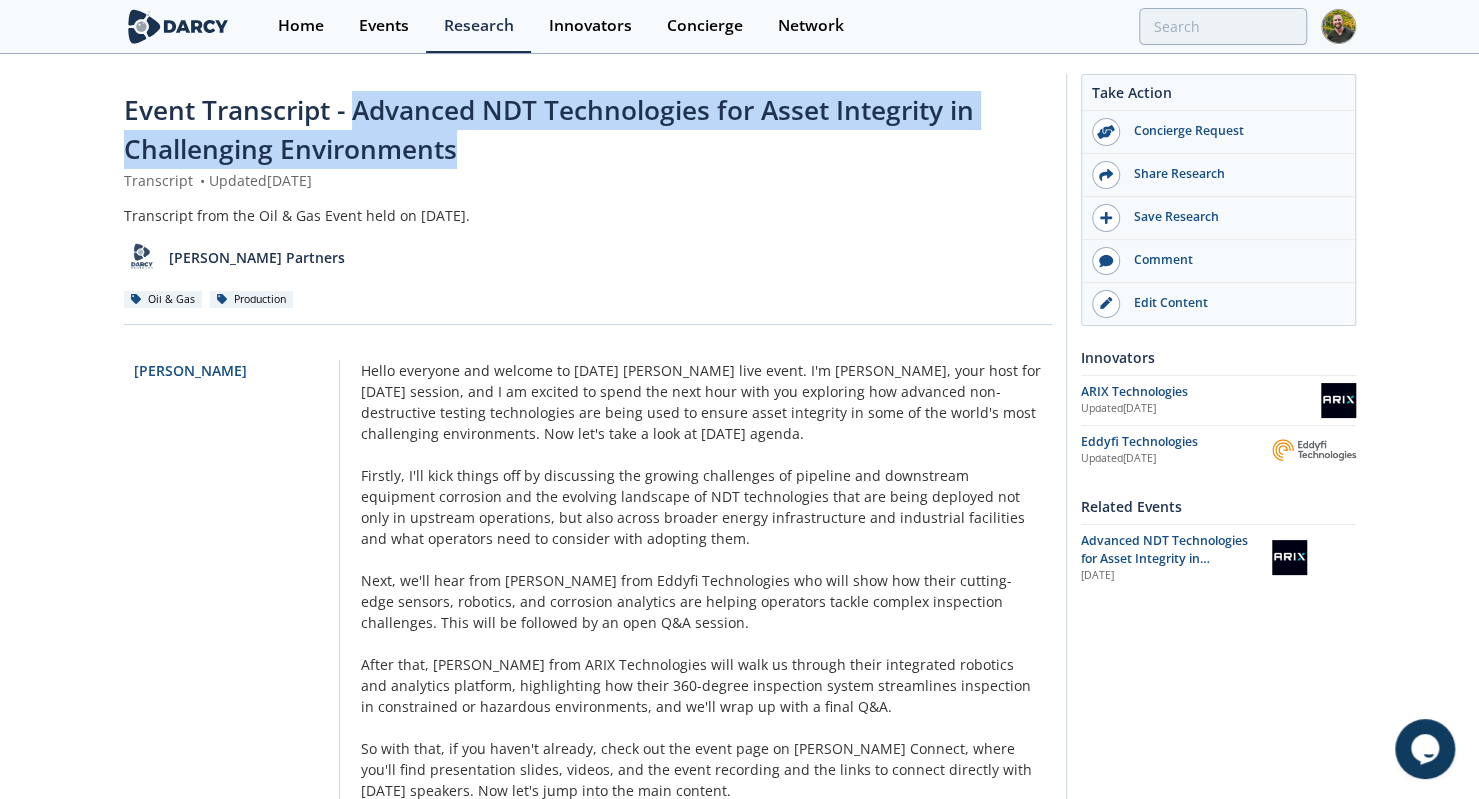 drag, startPoint x: 376, startPoint y: 126, endPoint x: 358, endPoint y: 119, distance: 19.313208 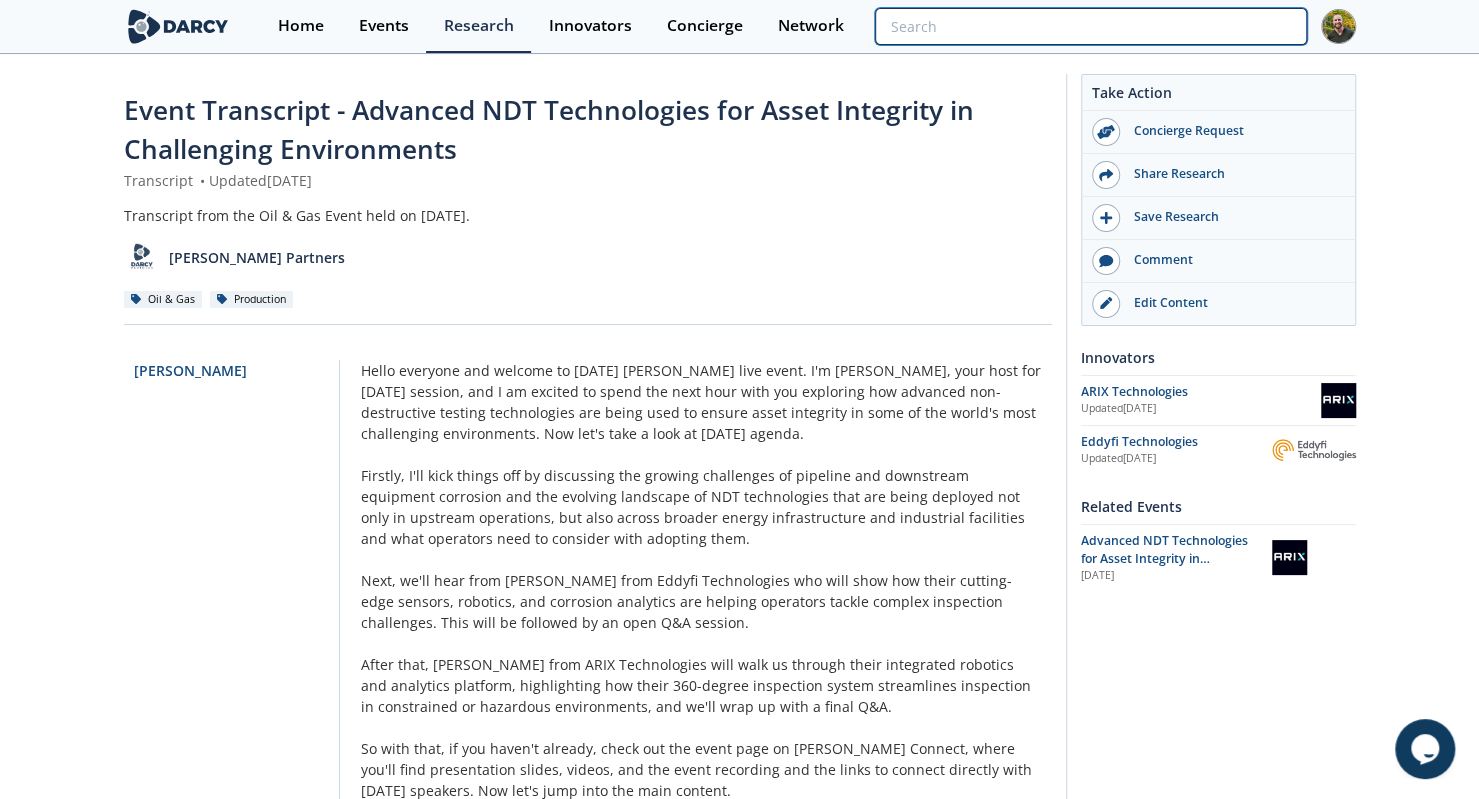 click at bounding box center (1090, 26) 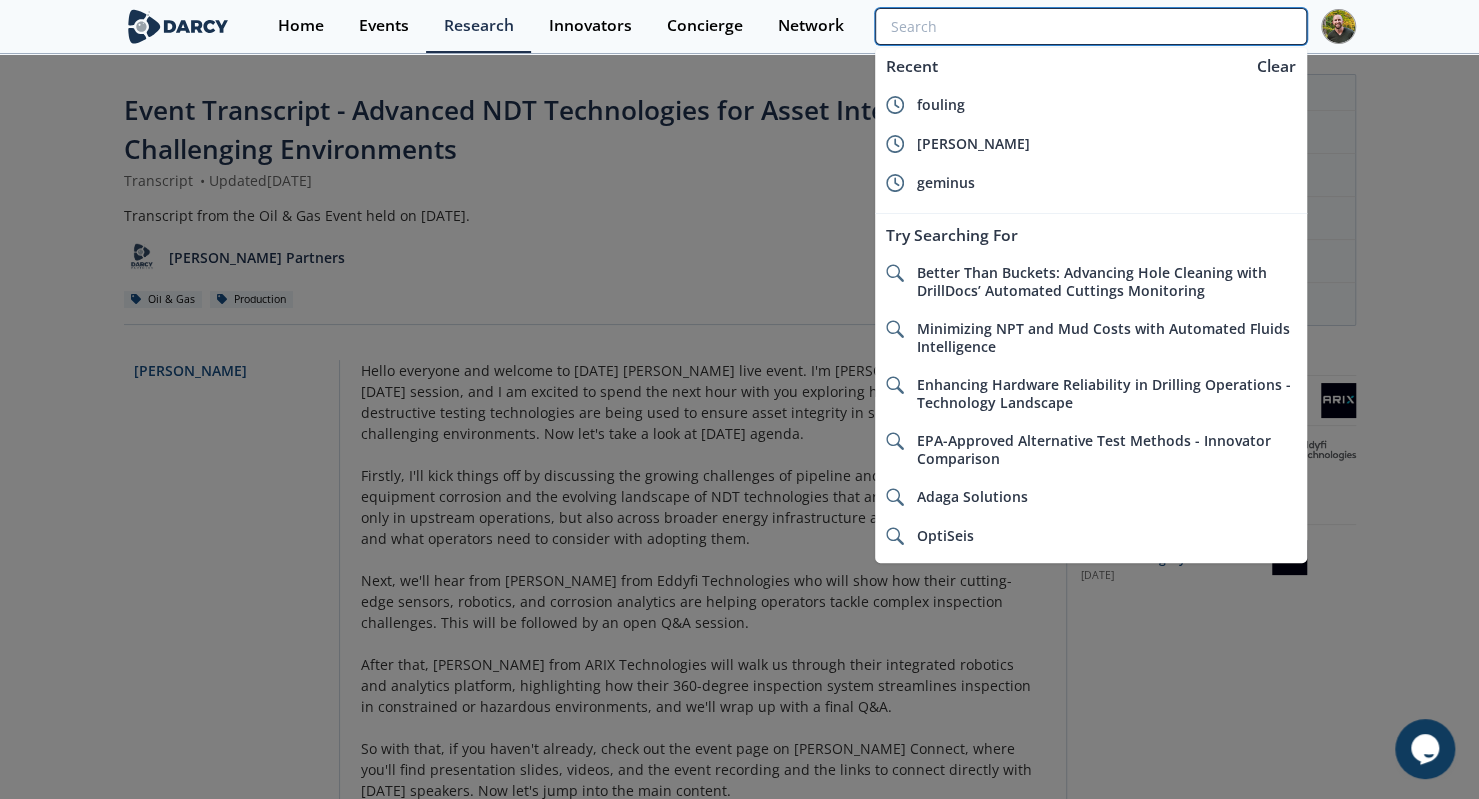 paste on "Advanced NDT Technologies for Asset Integrity in Challenging Environments" 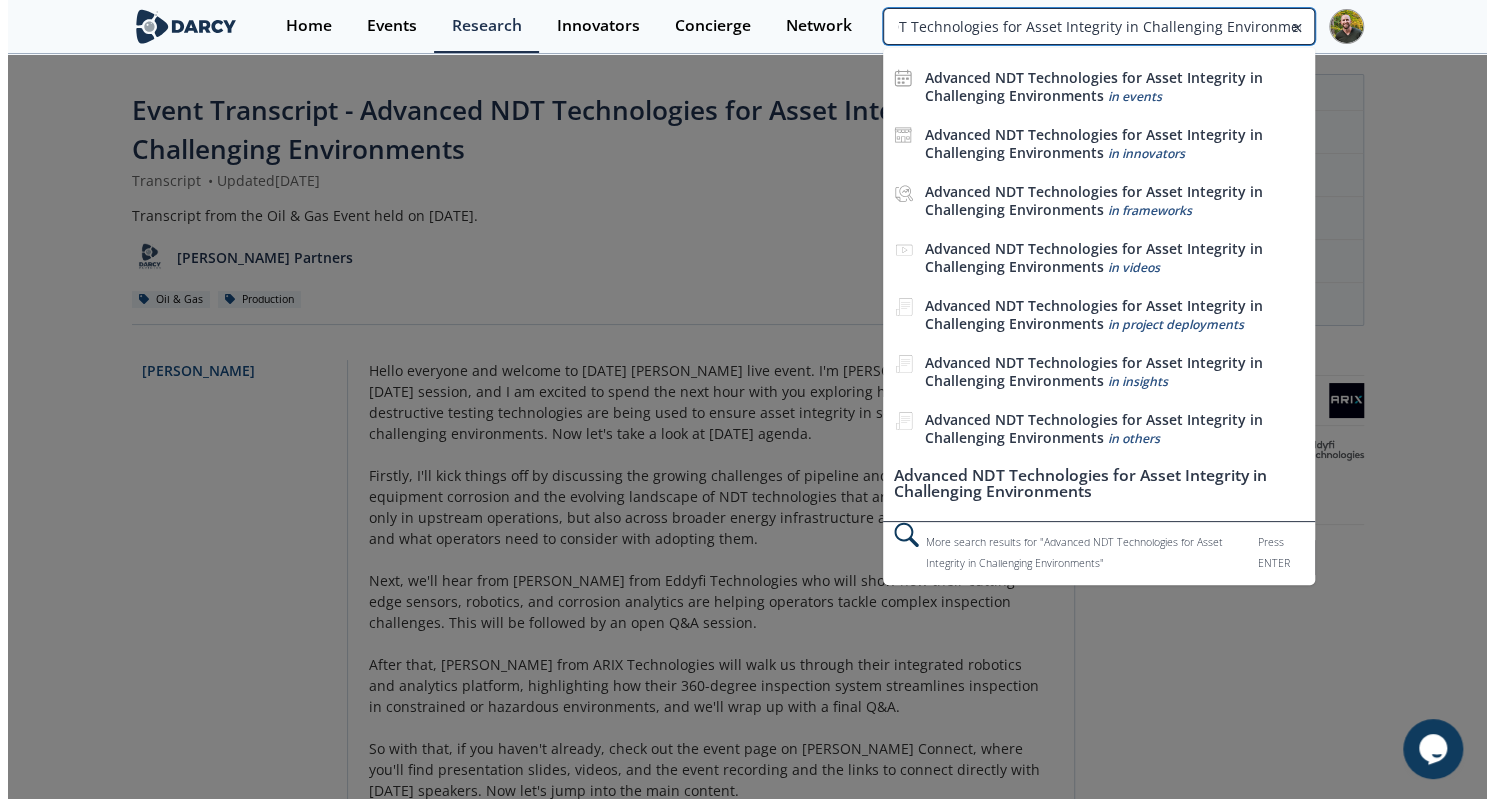 scroll, scrollTop: 0, scrollLeft: 90, axis: horizontal 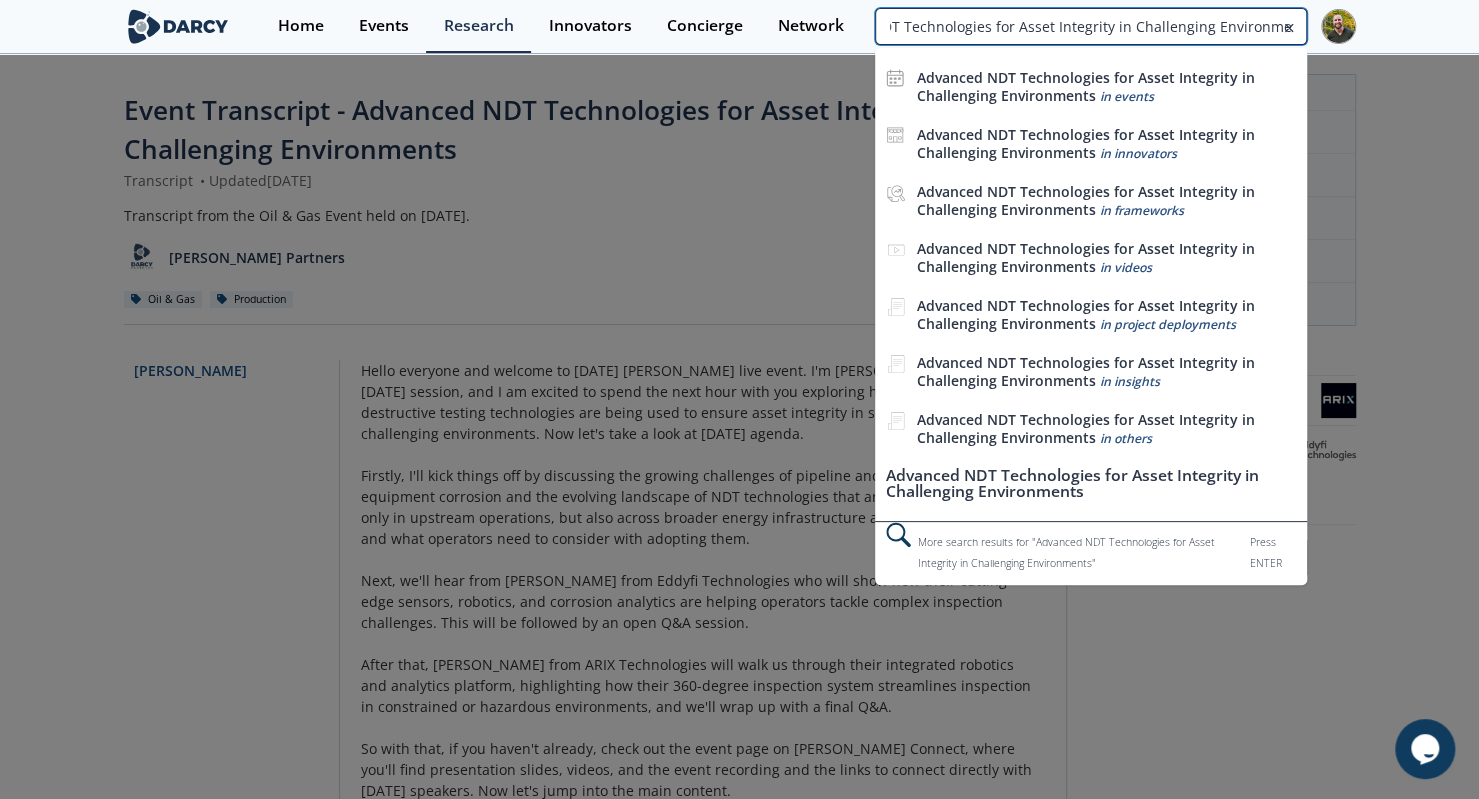 type on "Advanced NDT Technologies for Asset Integrity in Challenging Environments" 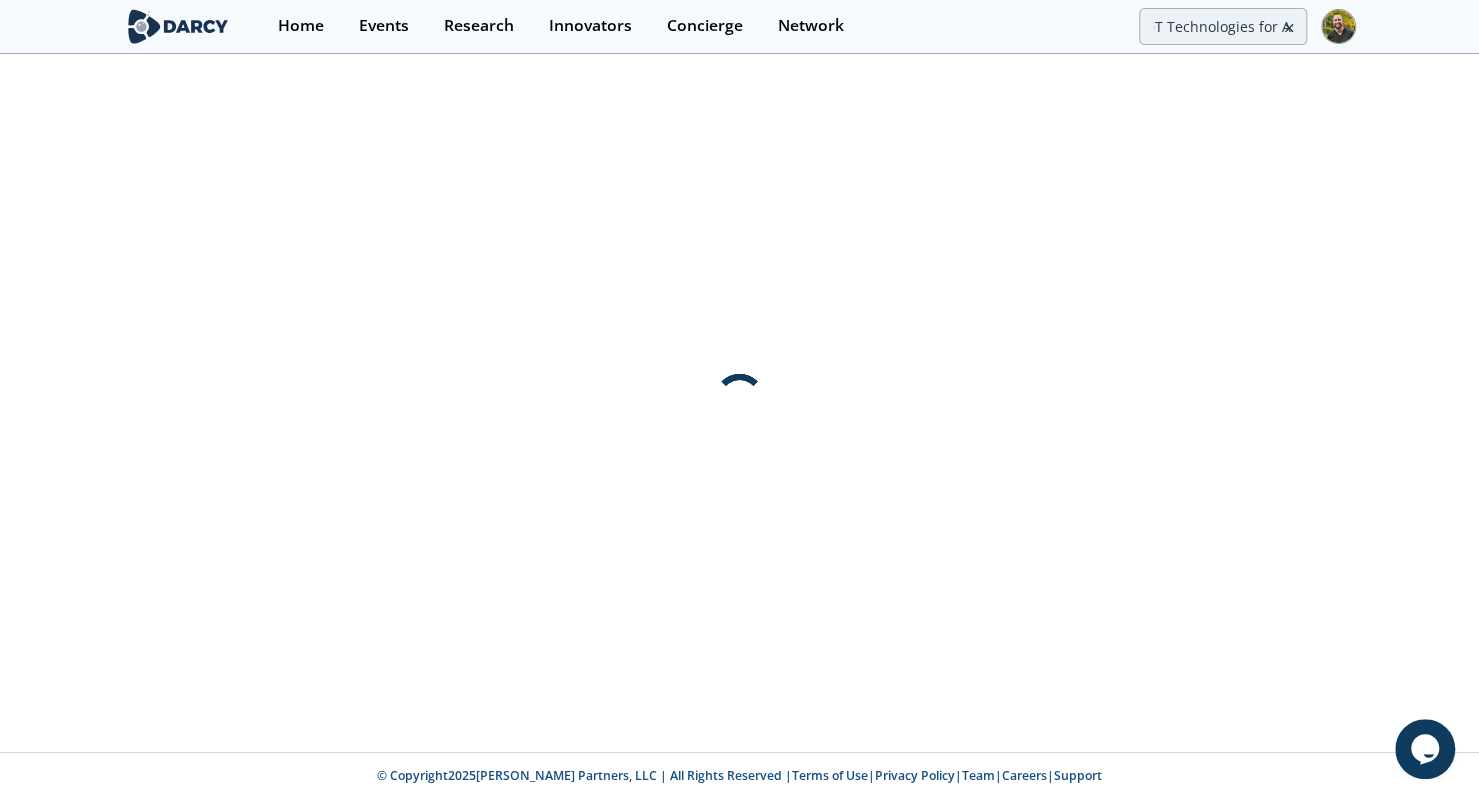 scroll, scrollTop: 0, scrollLeft: 0, axis: both 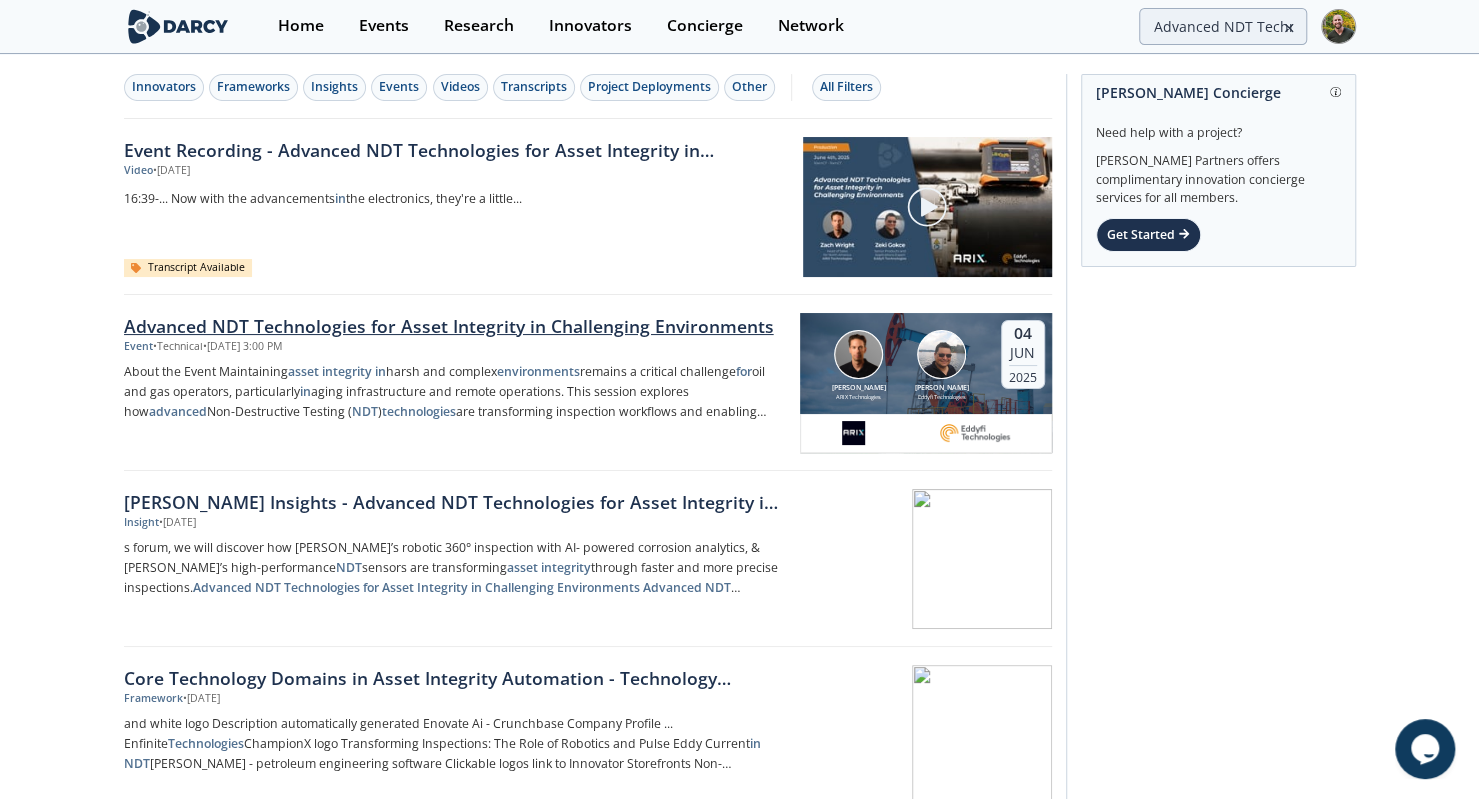 click on "Advanced NDT Technologies for Asset Integrity in Challenging Environments" at bounding box center (455, 326) 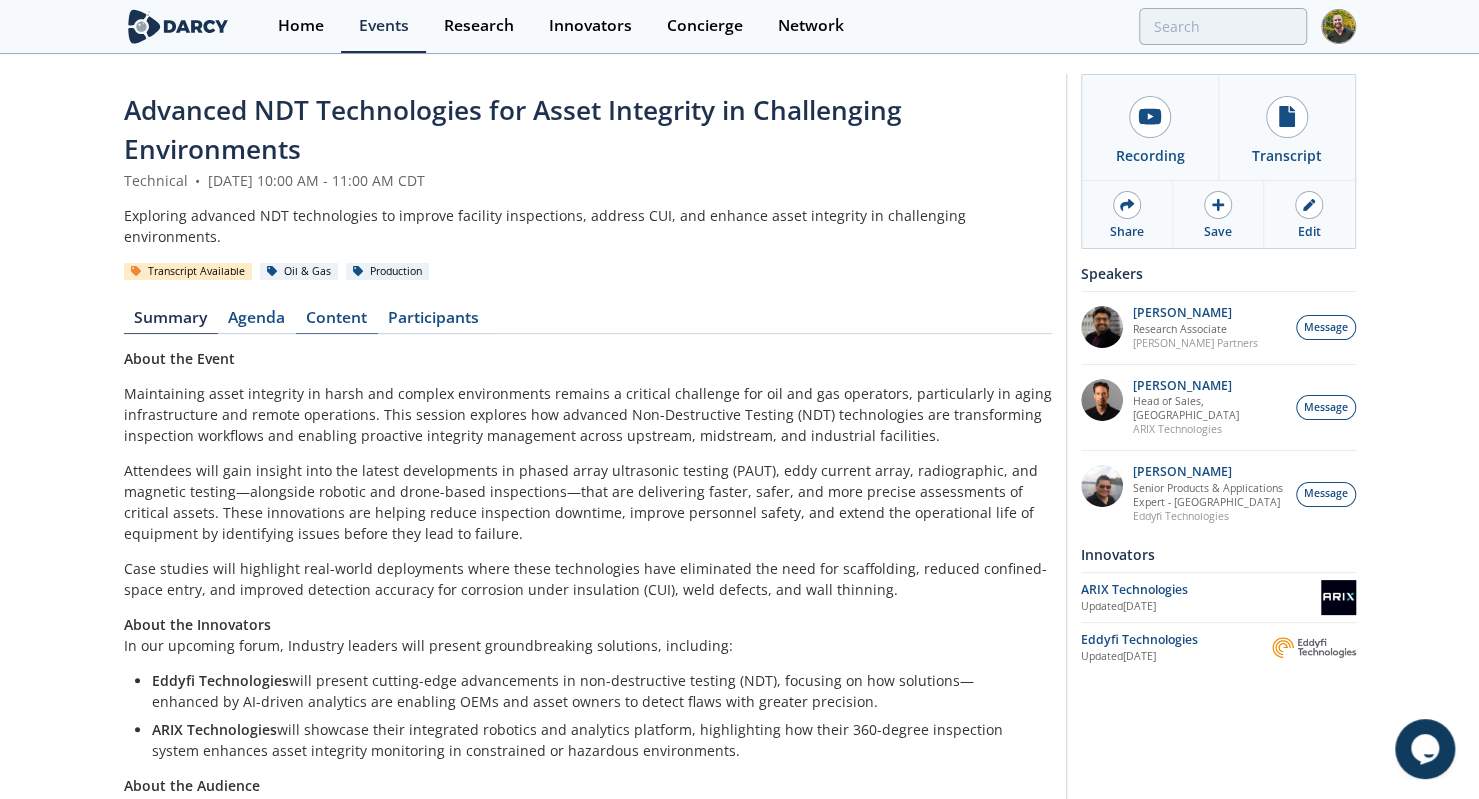 click on "Content" at bounding box center (337, 322) 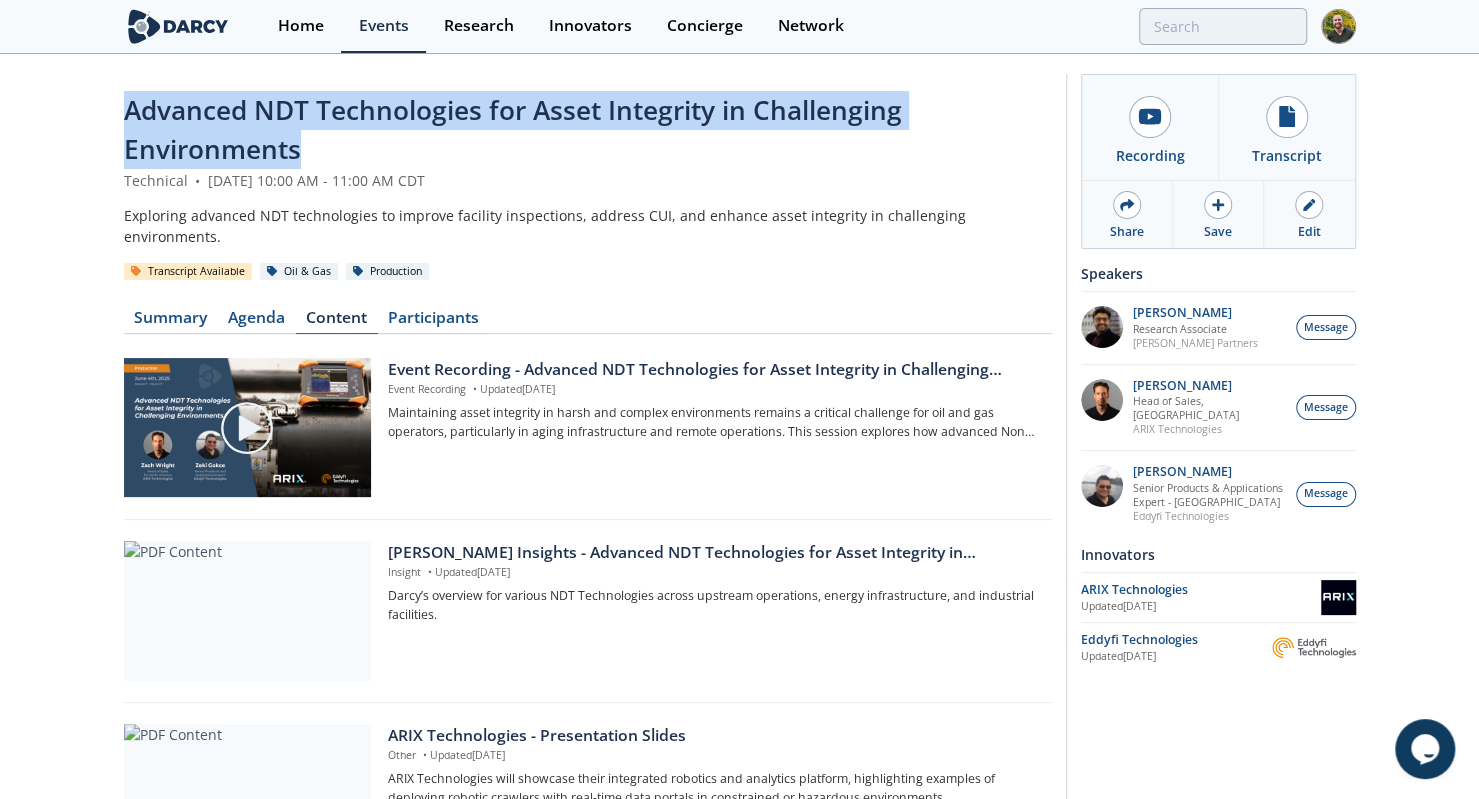 drag, startPoint x: 305, startPoint y: 150, endPoint x: 129, endPoint y: 112, distance: 180.05554 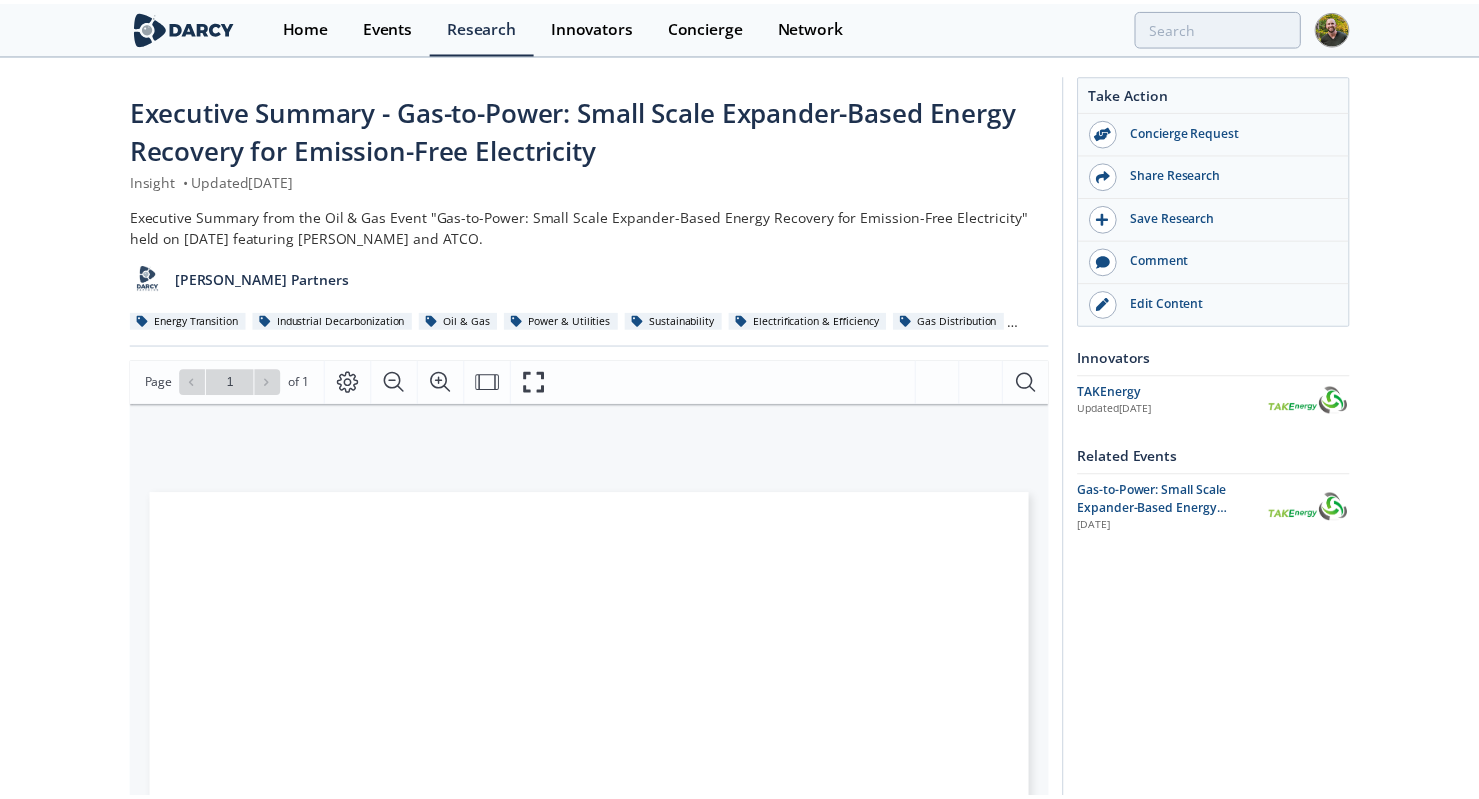 scroll, scrollTop: 0, scrollLeft: 0, axis: both 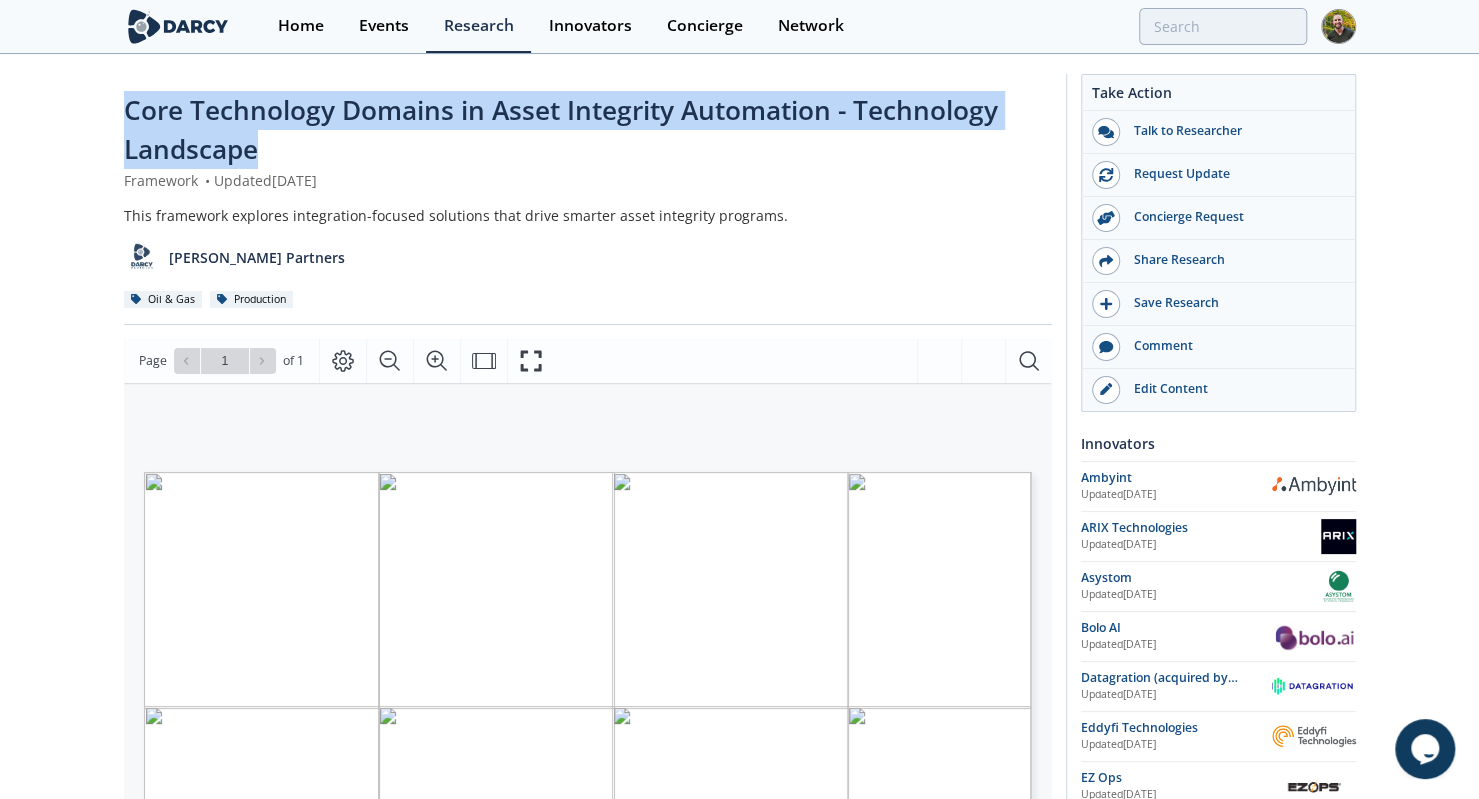 drag, startPoint x: 224, startPoint y: 143, endPoint x: 126, endPoint y: 120, distance: 100.6628 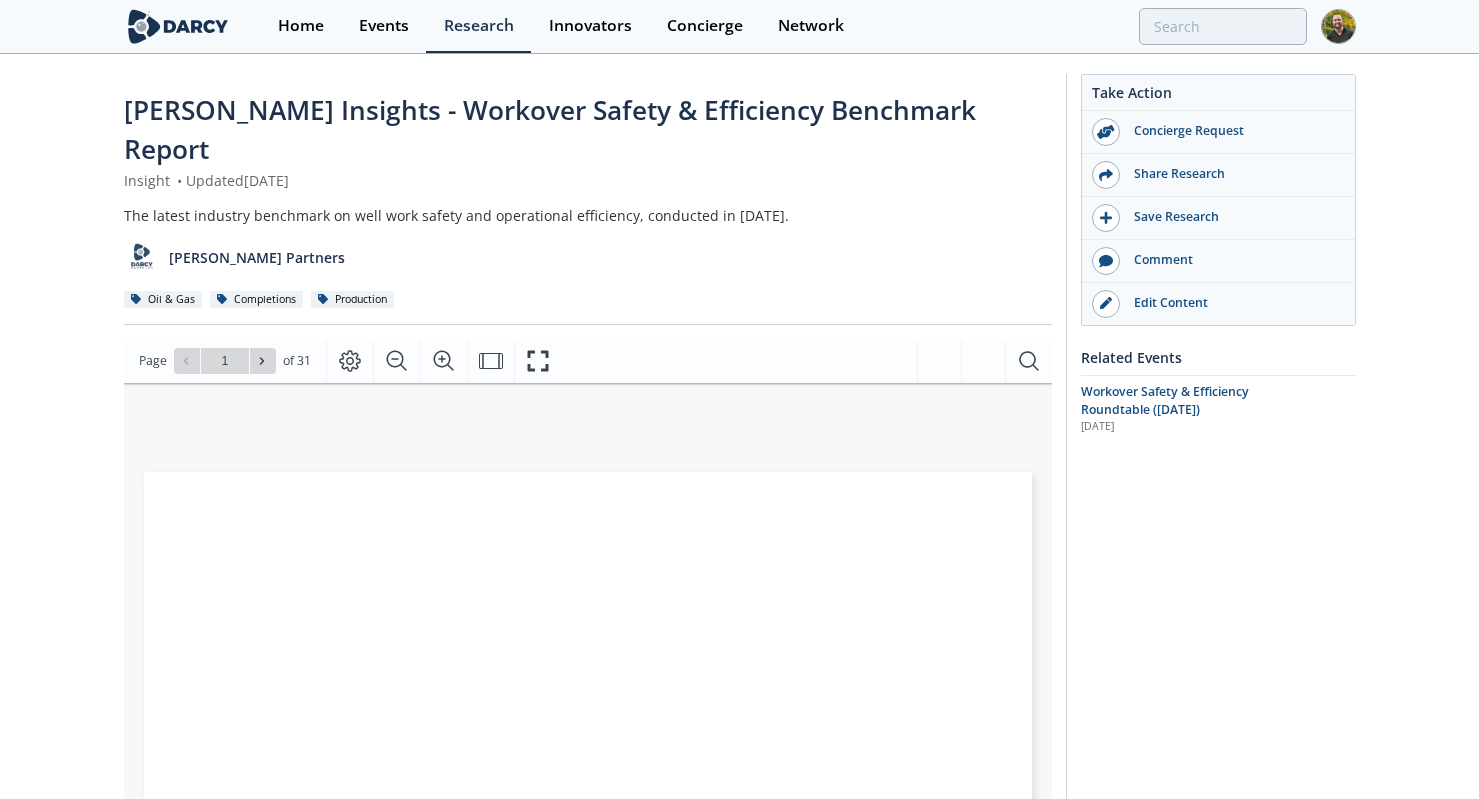 scroll, scrollTop: 0, scrollLeft: 0, axis: both 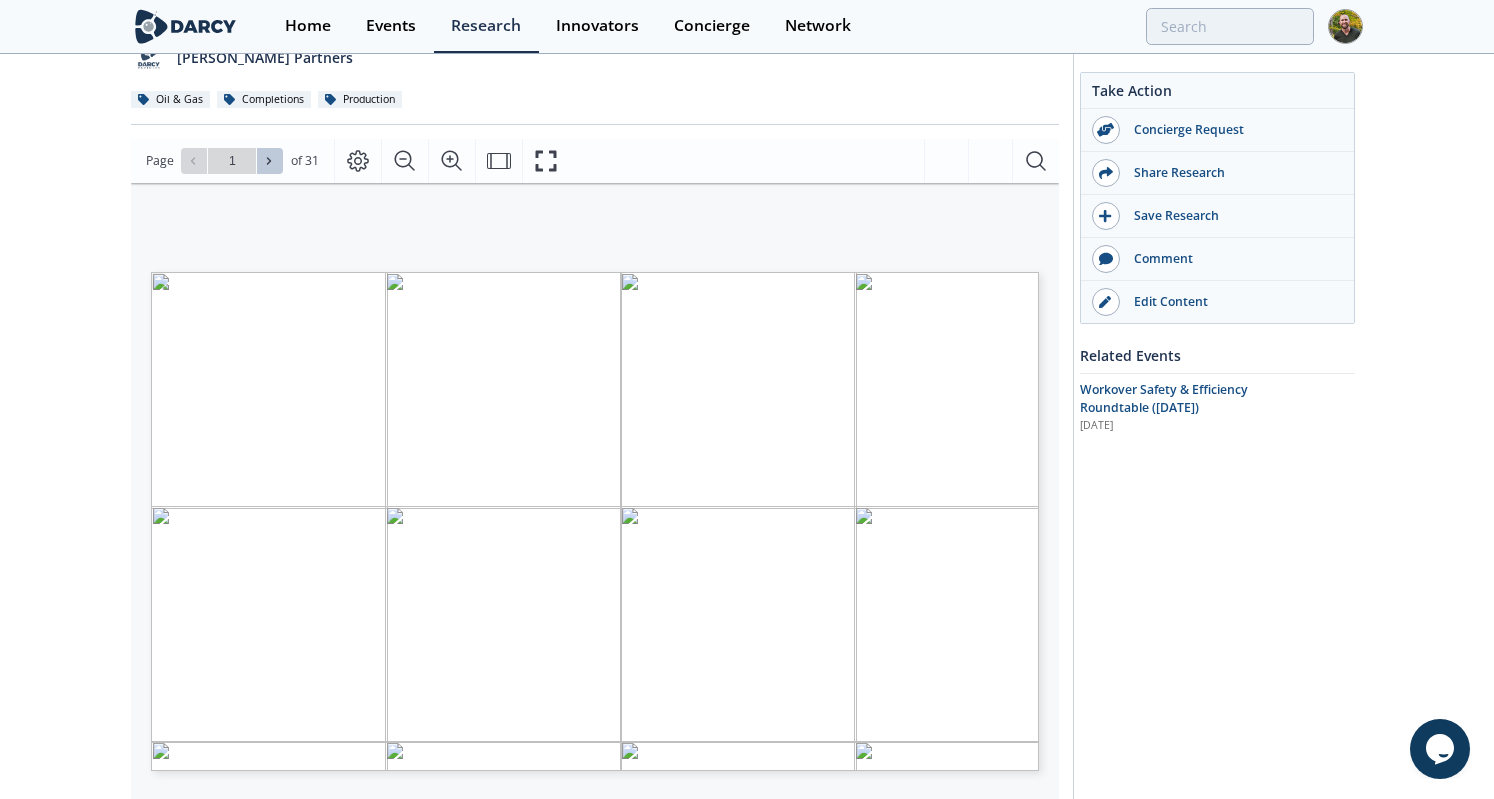 click at bounding box center (270, 161) 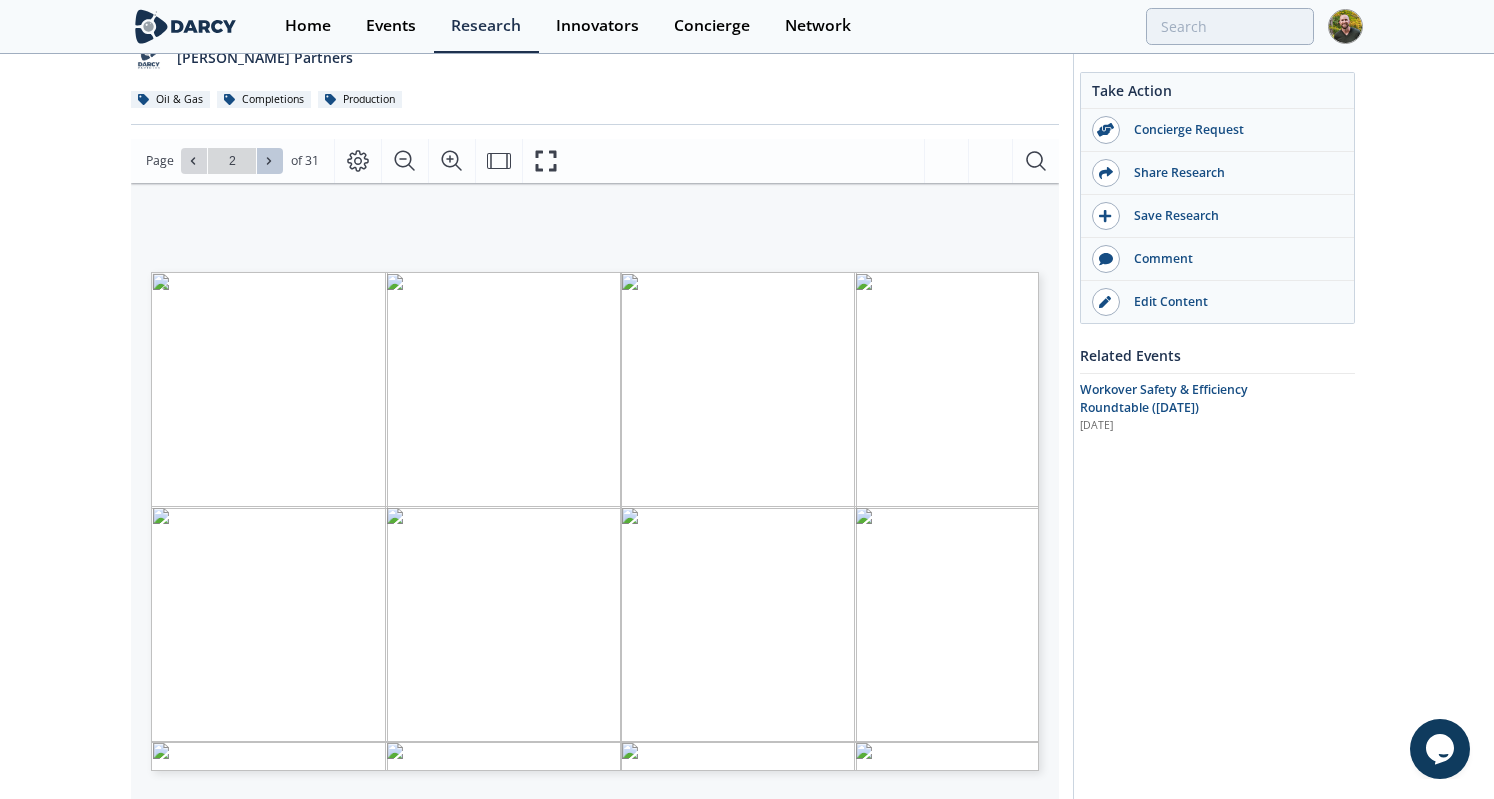 click at bounding box center [270, 161] 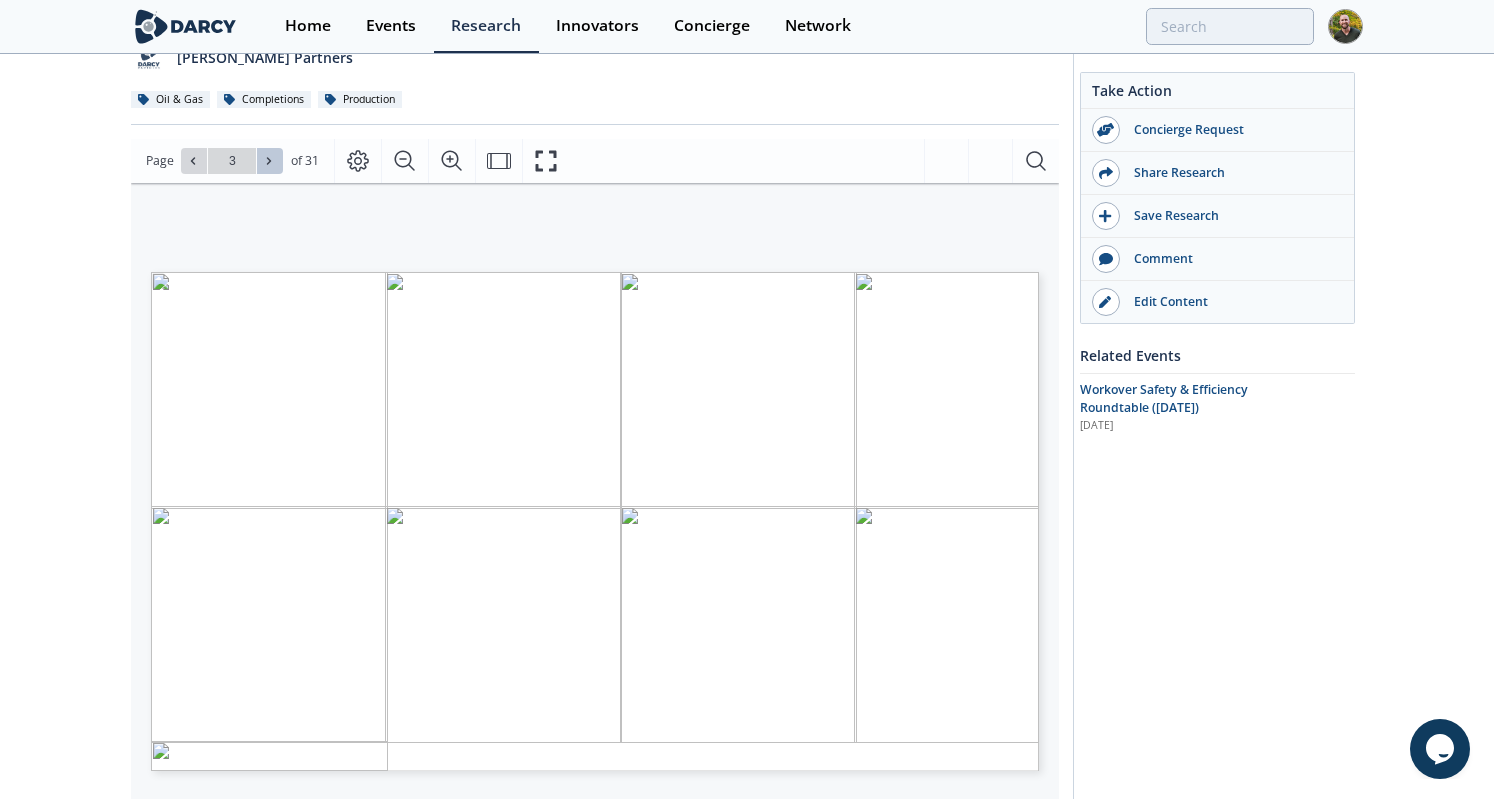 click at bounding box center (270, 161) 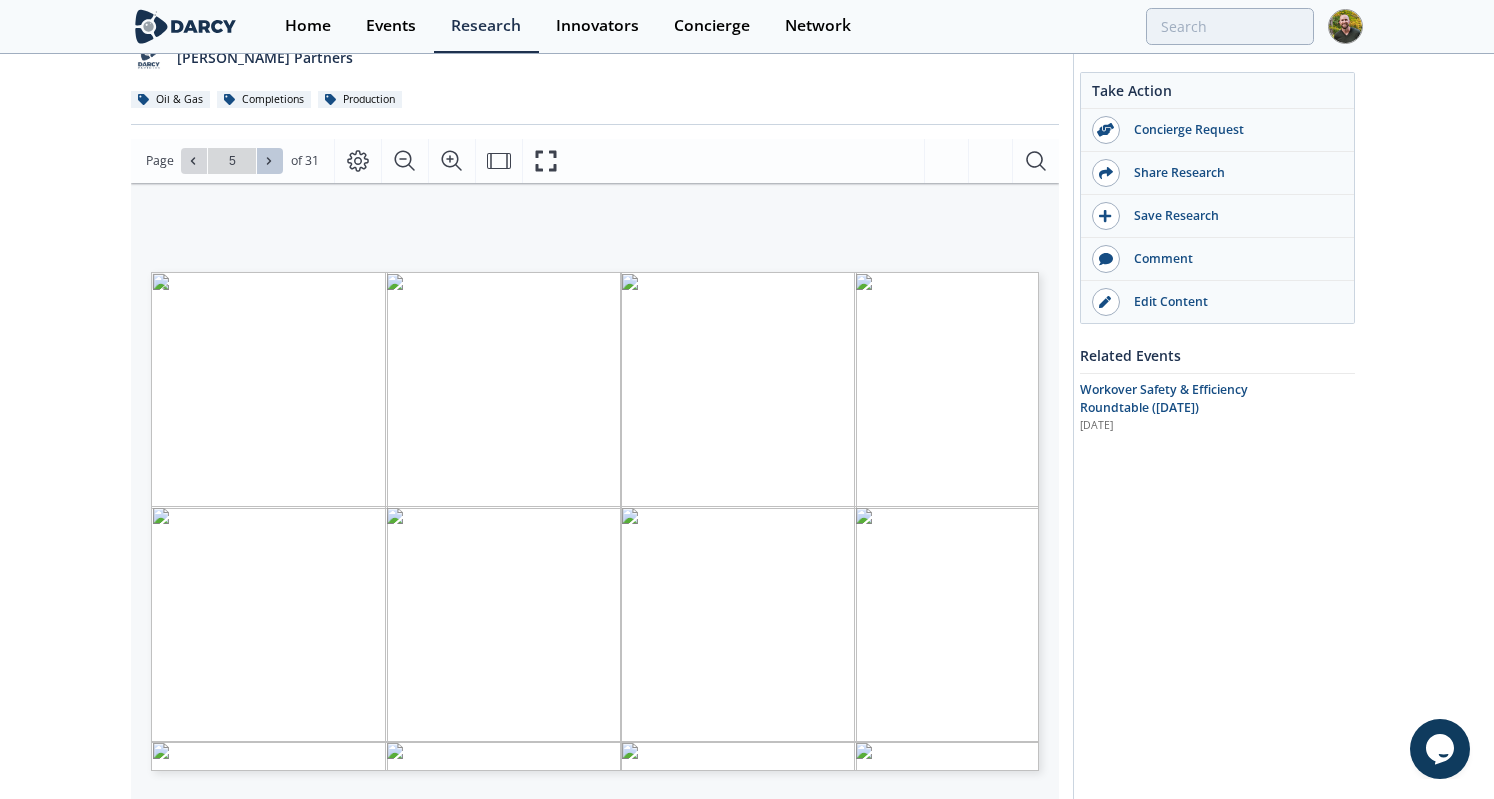 click at bounding box center (270, 161) 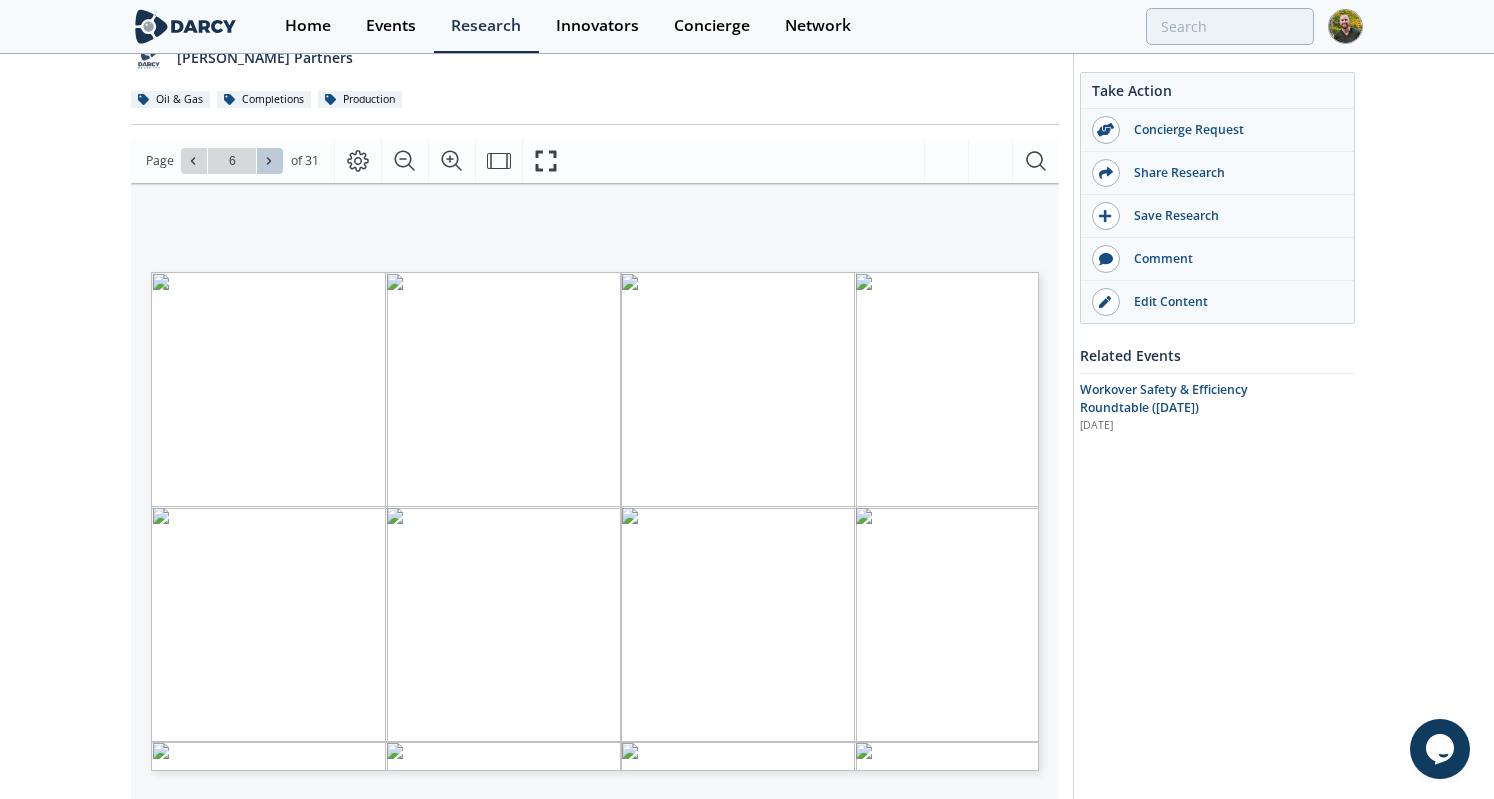 click at bounding box center [270, 161] 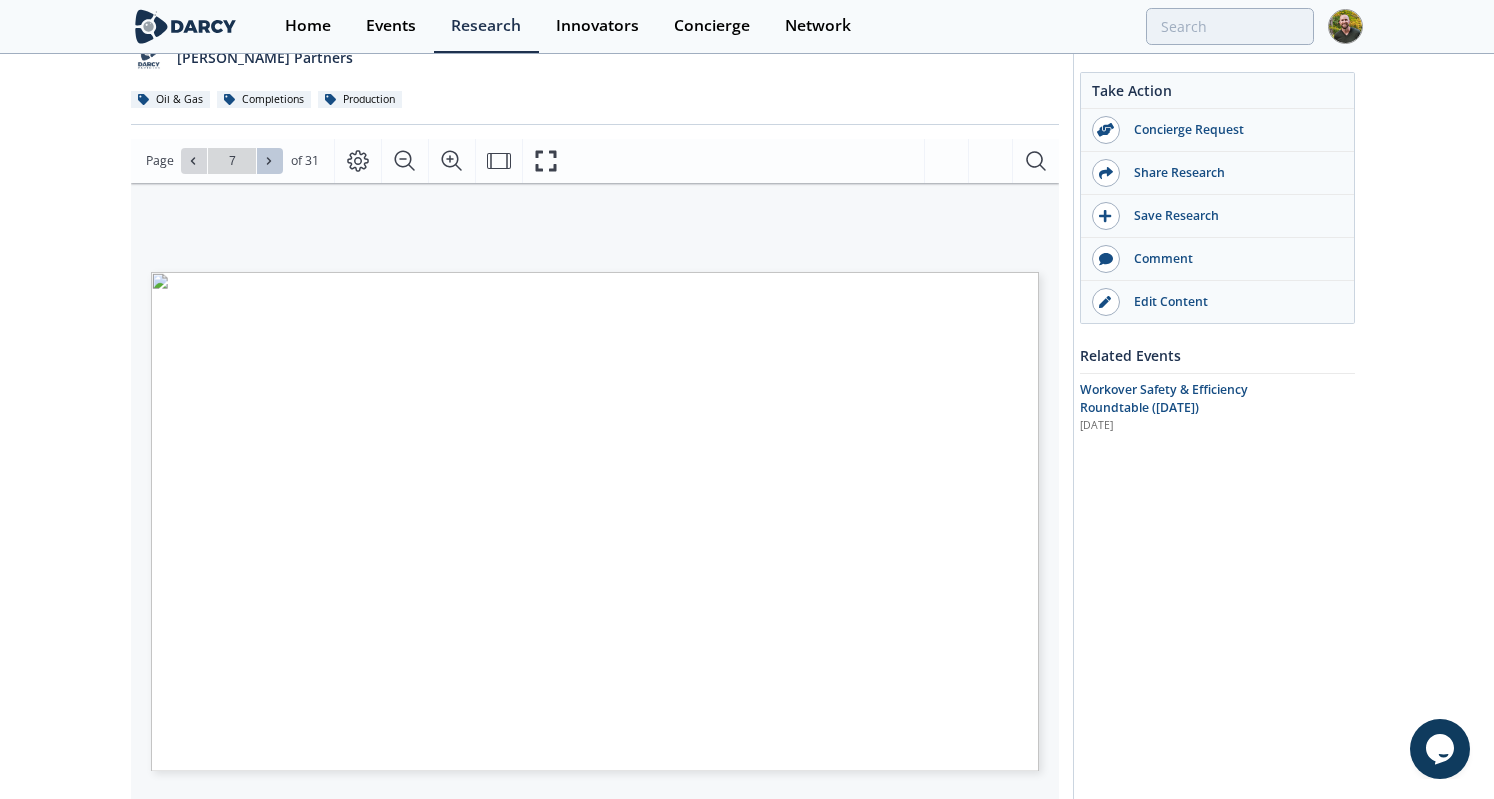 click at bounding box center (270, 161) 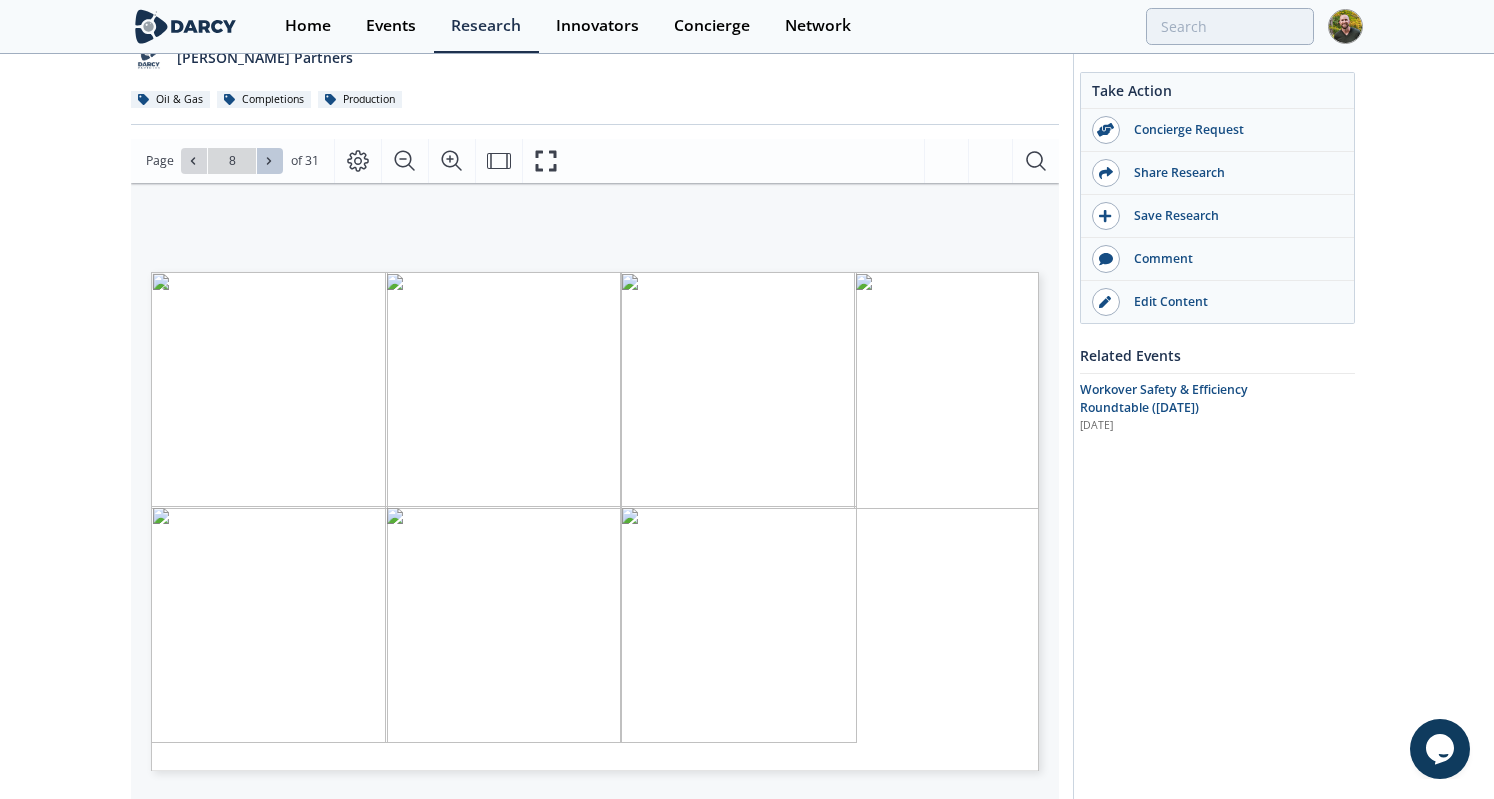 click at bounding box center (270, 161) 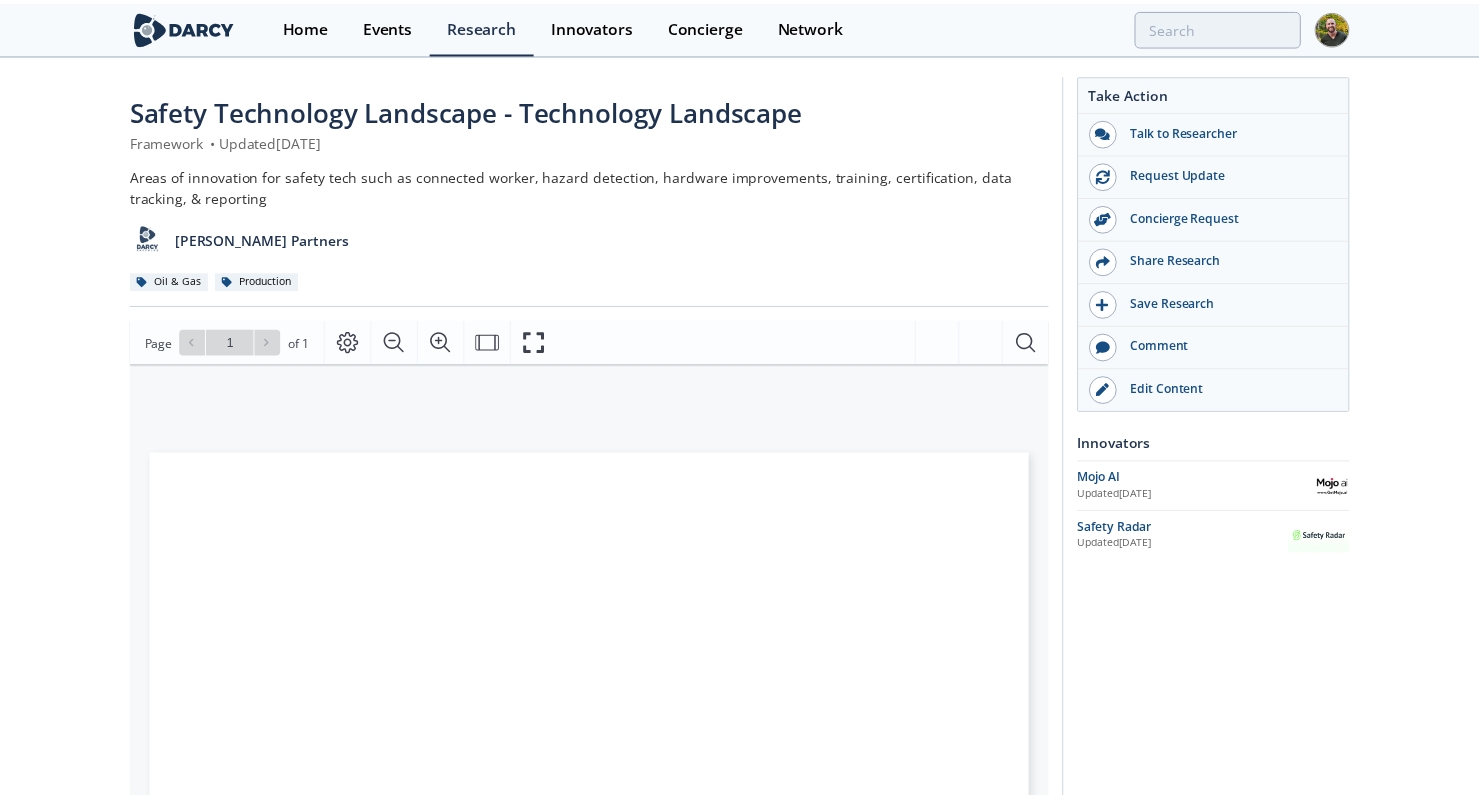 scroll, scrollTop: 0, scrollLeft: 0, axis: both 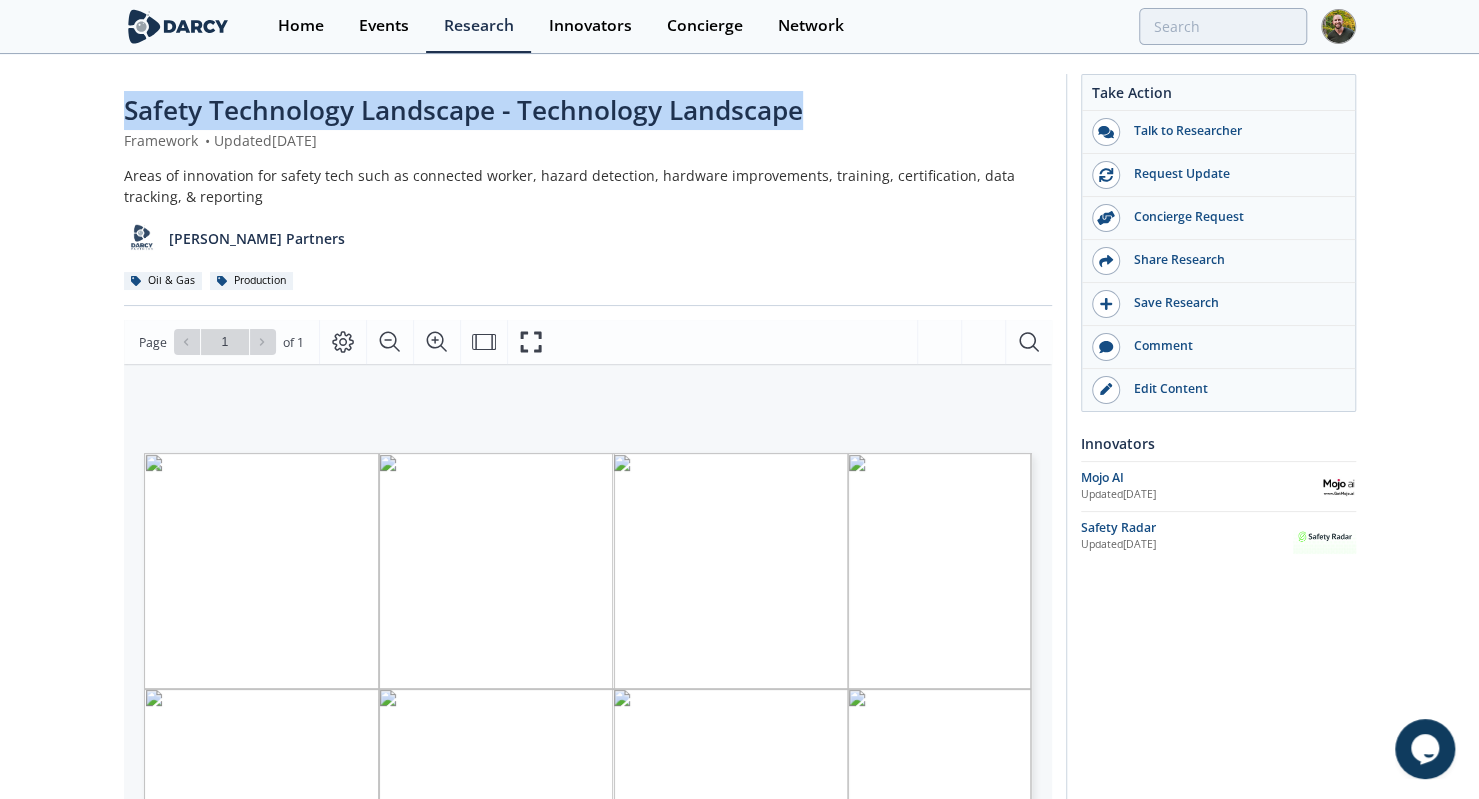 drag, startPoint x: 120, startPoint y: 120, endPoint x: 799, endPoint y: 115, distance: 679.01843 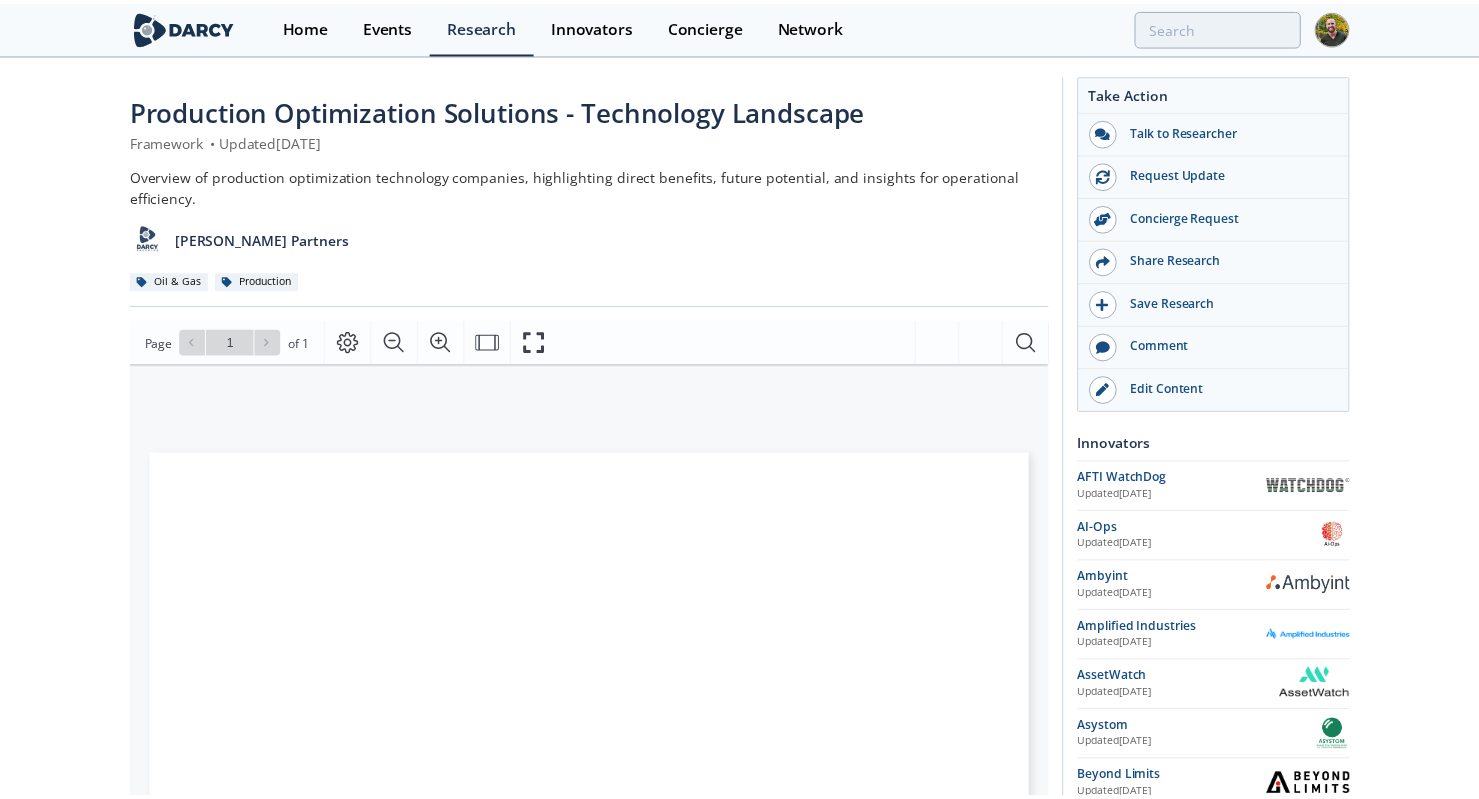scroll, scrollTop: 0, scrollLeft: 0, axis: both 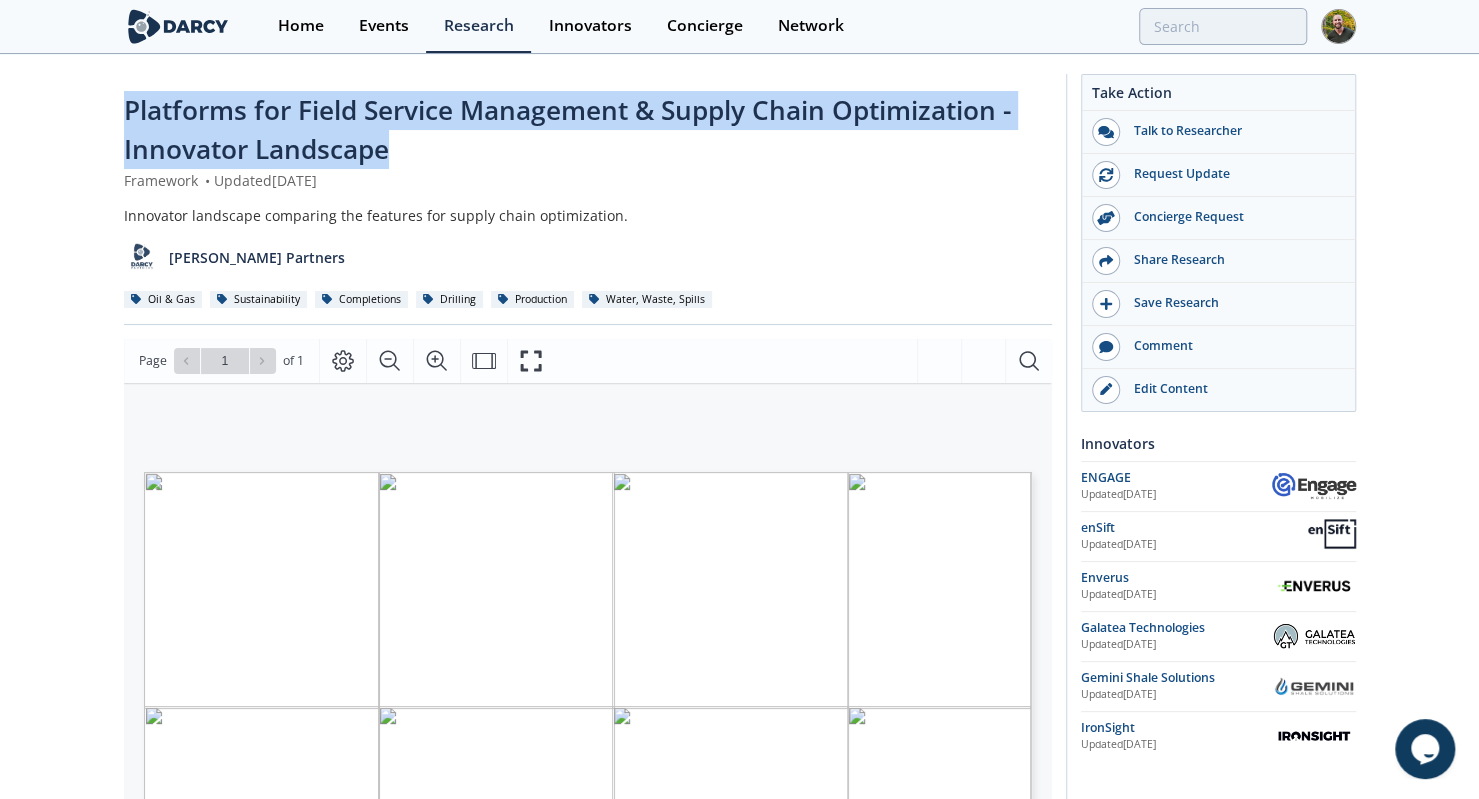 drag, startPoint x: 400, startPoint y: 146, endPoint x: 124, endPoint y: 117, distance: 277.51938 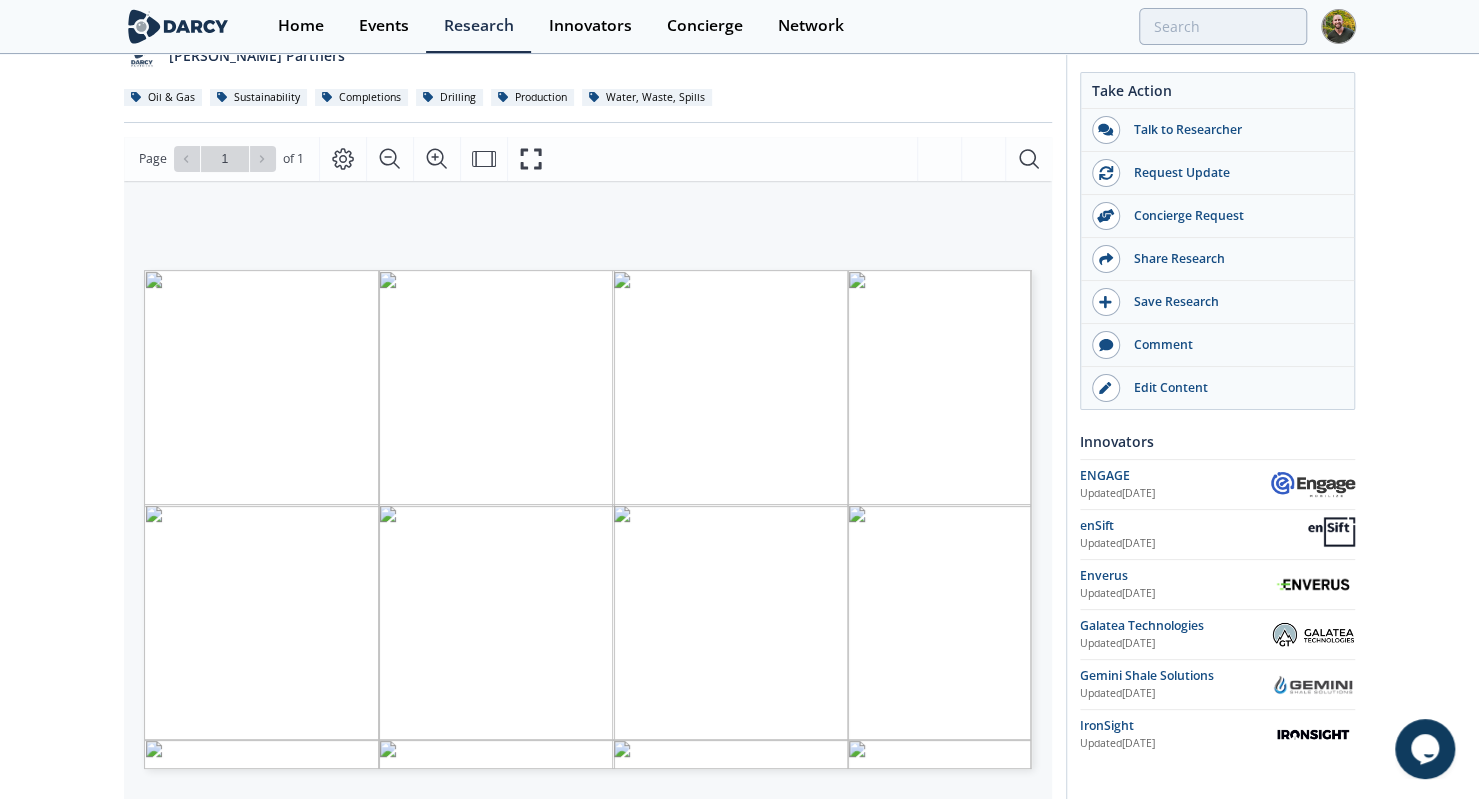 scroll, scrollTop: 300, scrollLeft: 0, axis: vertical 